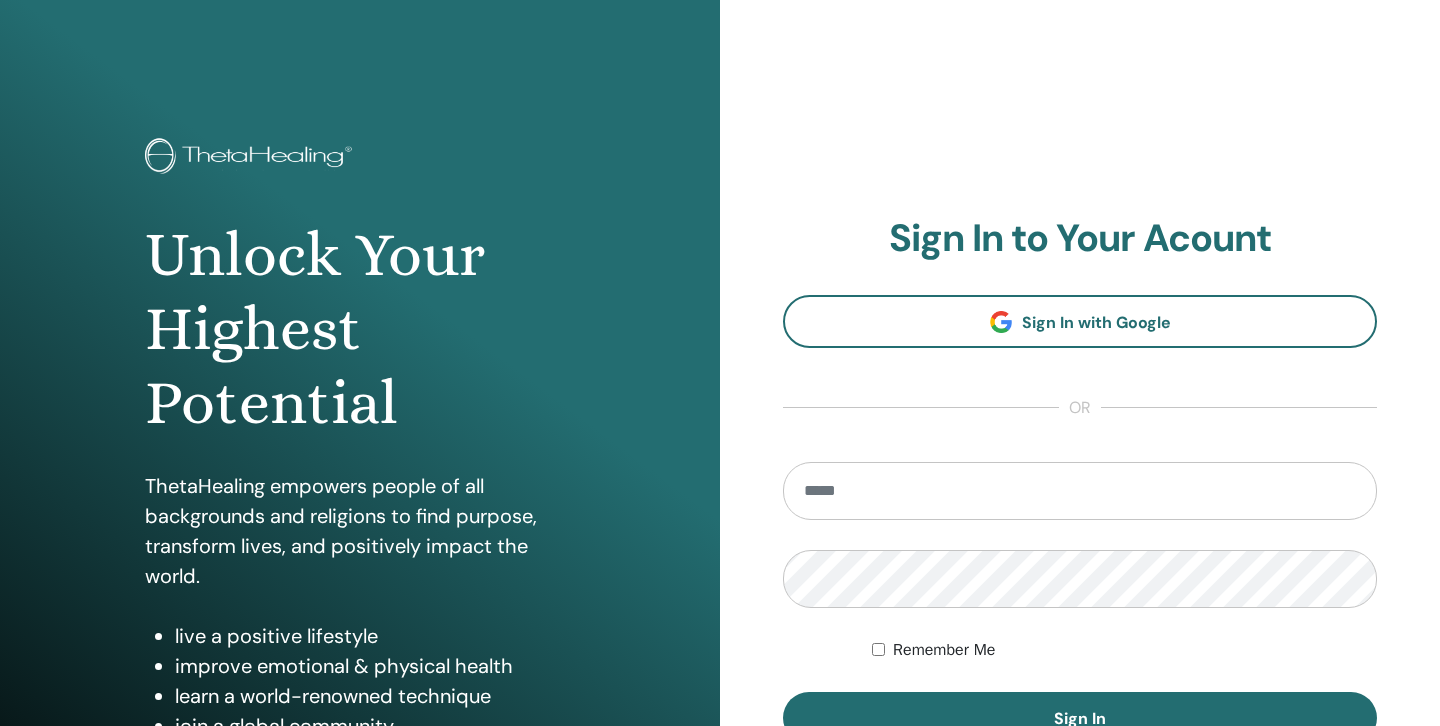 scroll, scrollTop: 0, scrollLeft: 0, axis: both 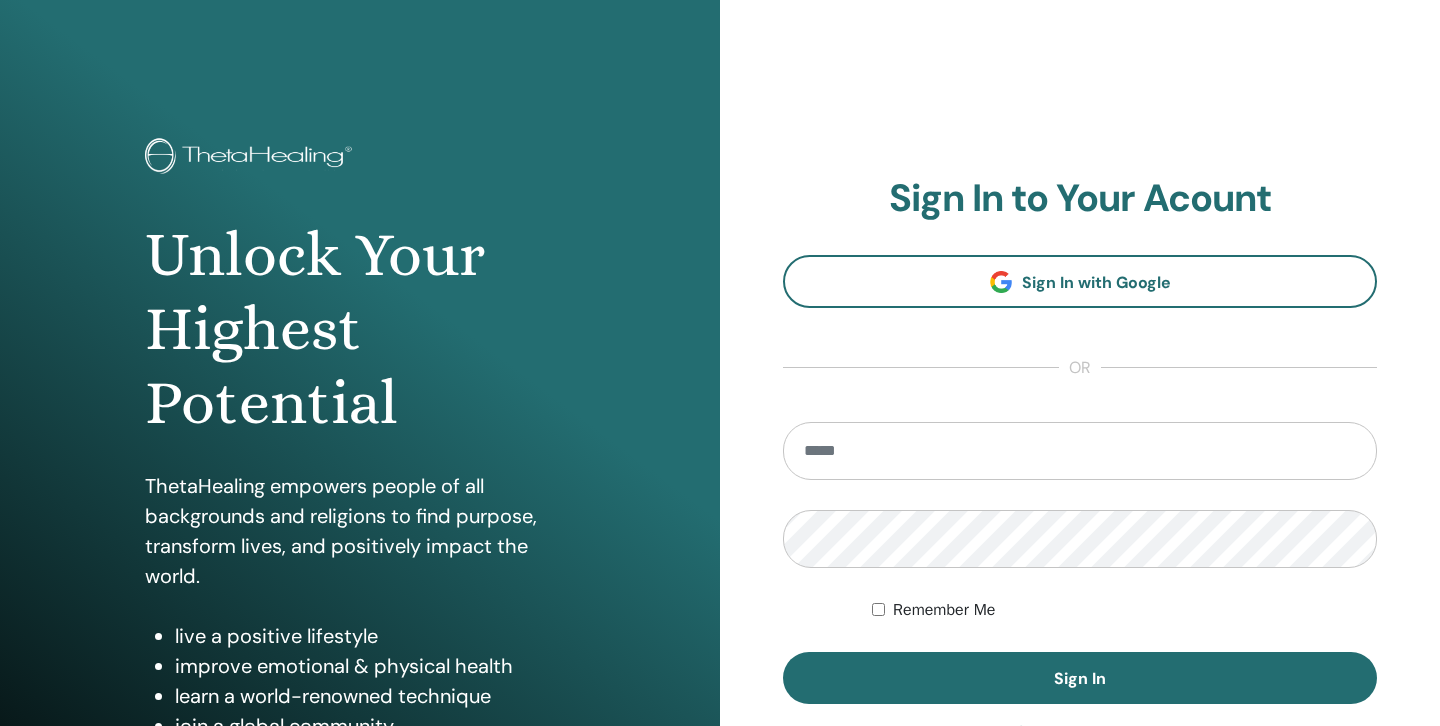 click at bounding box center [1080, 451] 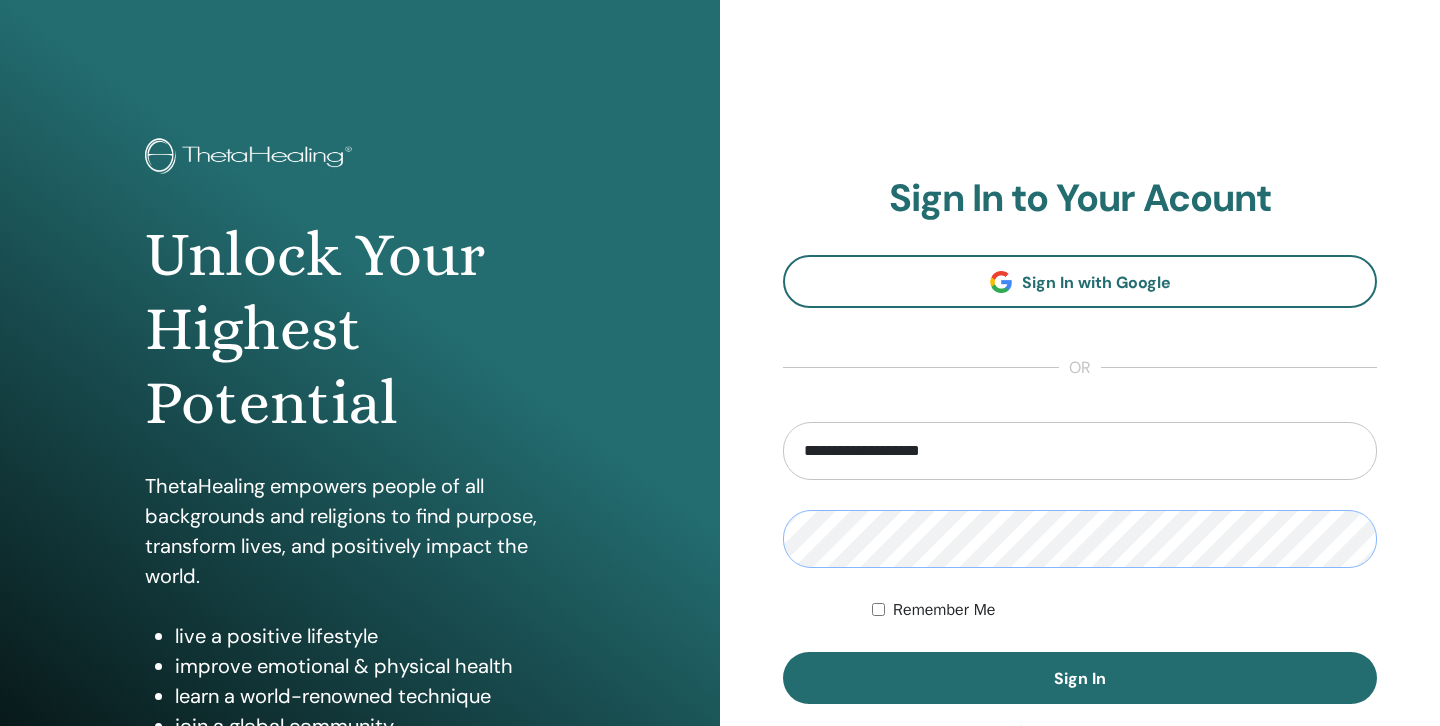 click on "Sign In" at bounding box center (1080, 678) 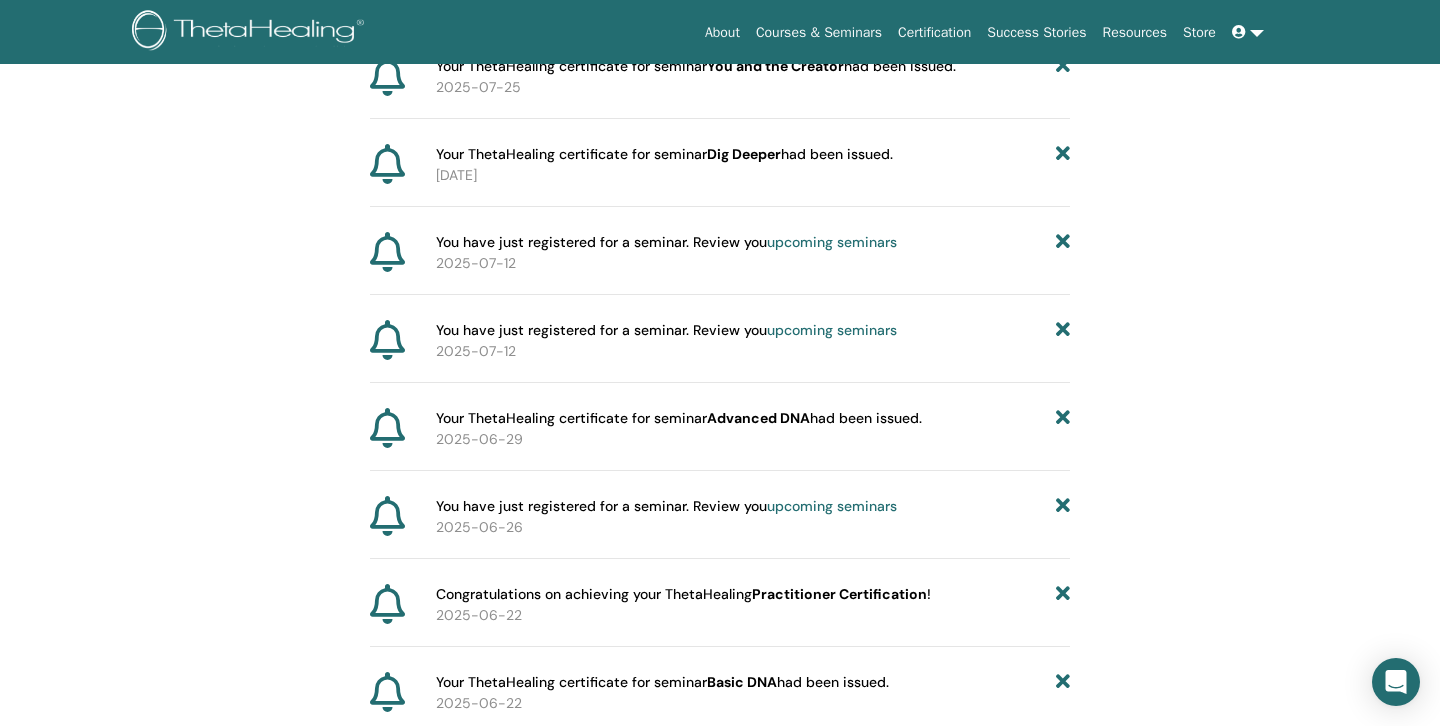 scroll, scrollTop: 0, scrollLeft: 0, axis: both 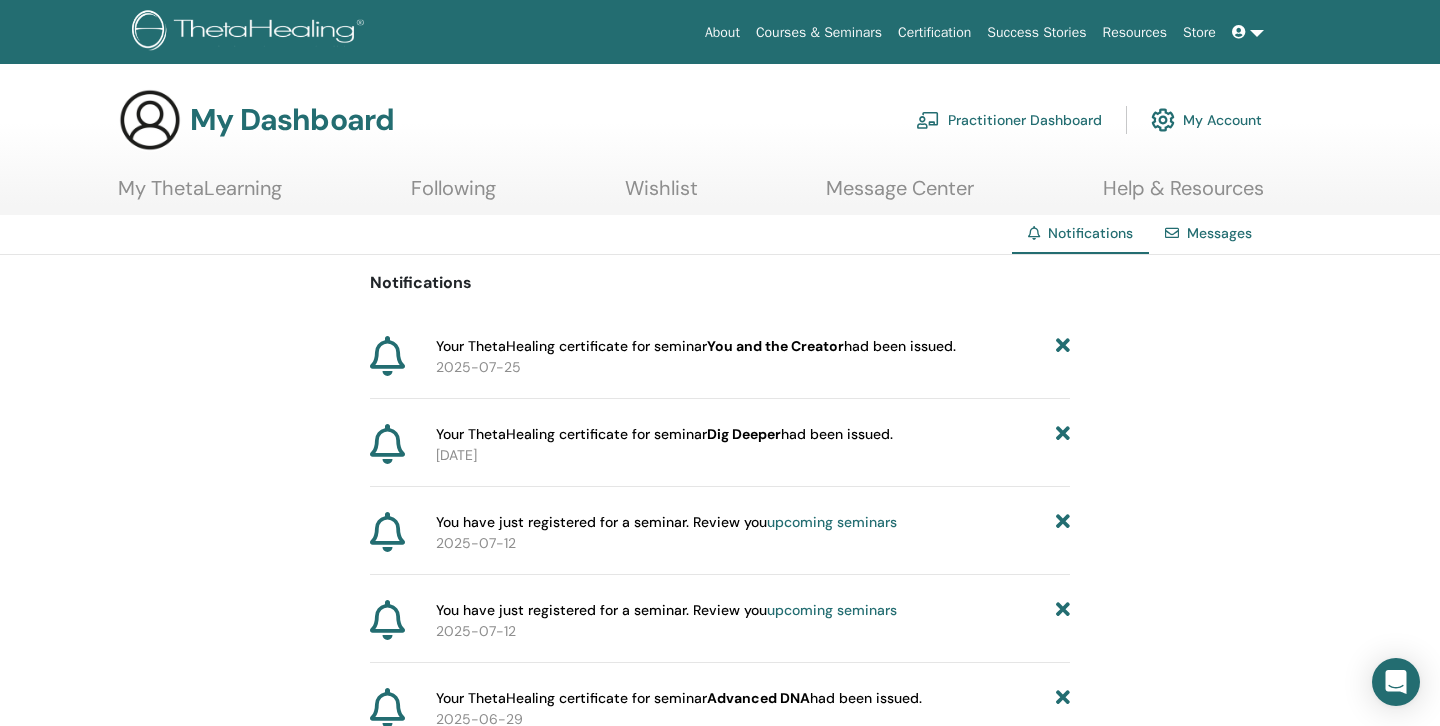 click on "Practitioner Dashboard" at bounding box center (1009, 120) 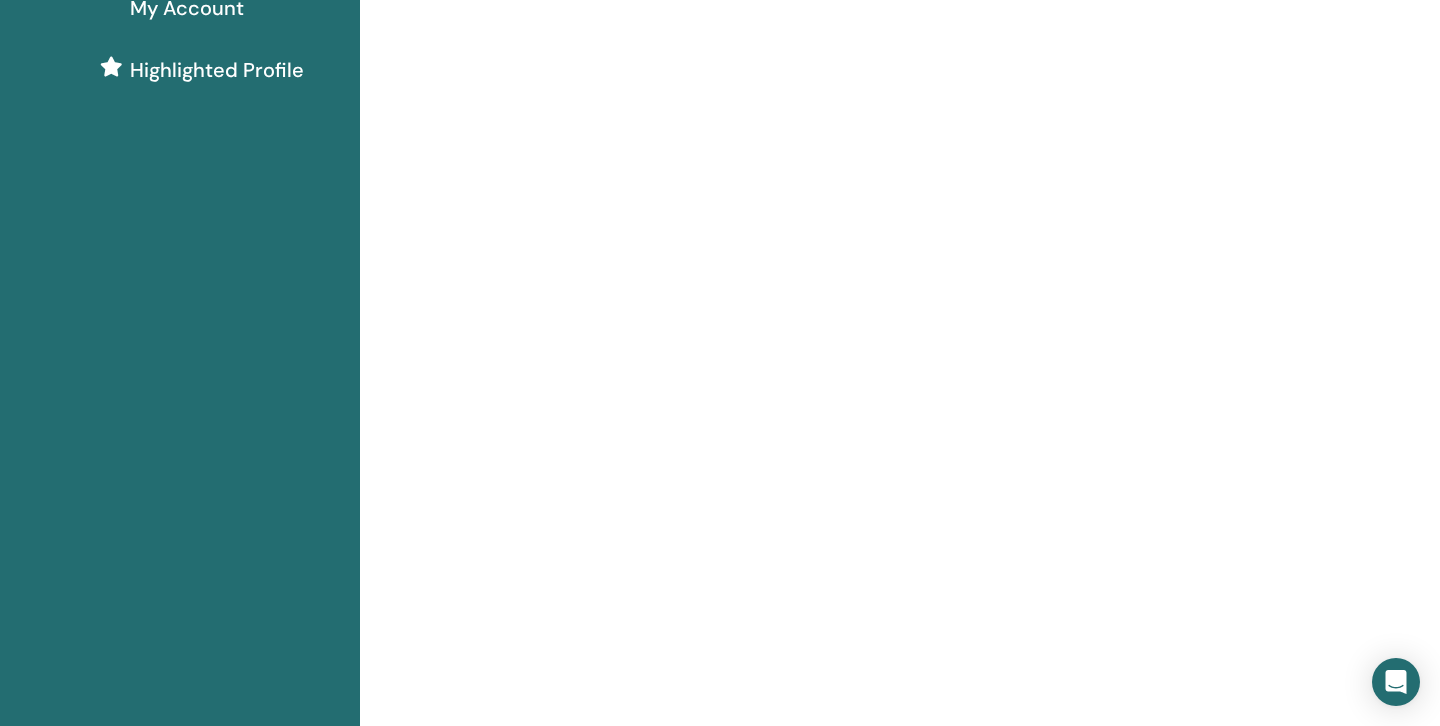 scroll, scrollTop: 0, scrollLeft: 0, axis: both 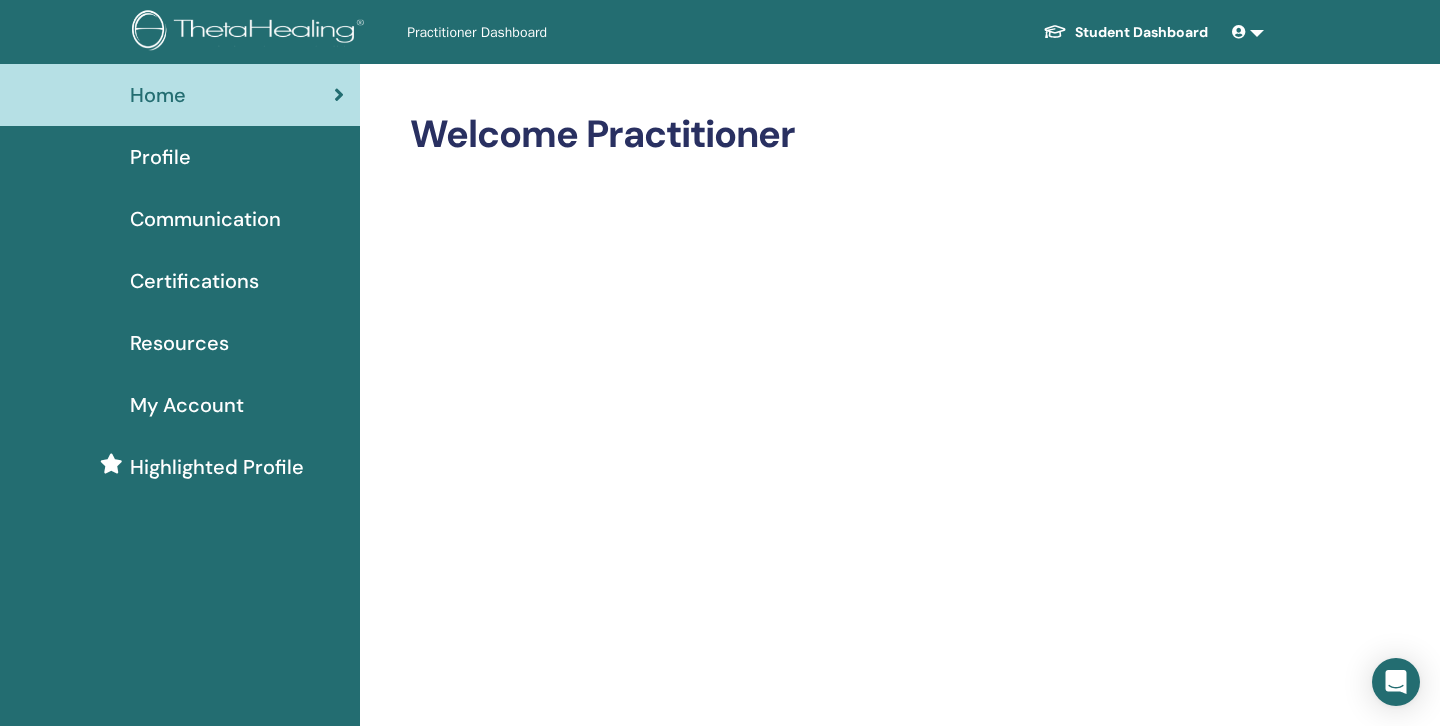 click on "Student Dashboard" at bounding box center [1125, 32] 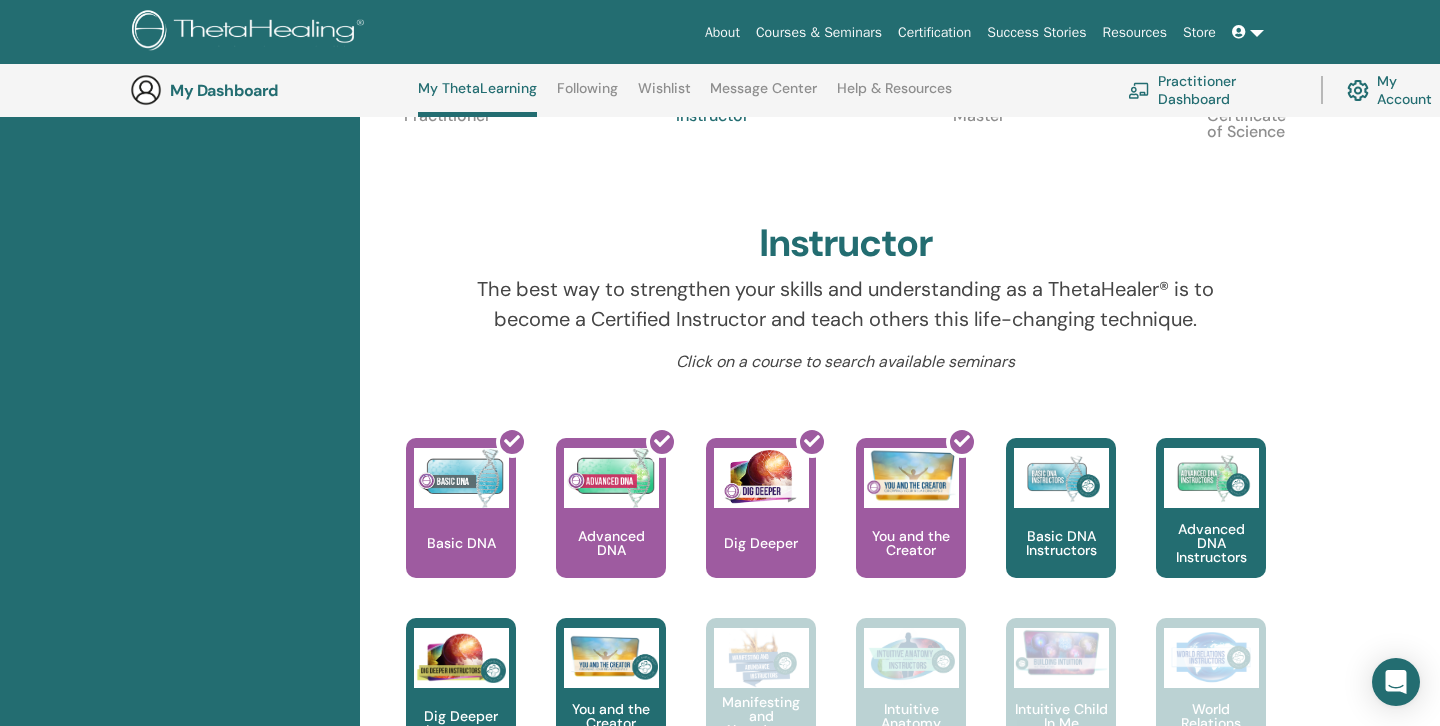 scroll, scrollTop: 552, scrollLeft: 0, axis: vertical 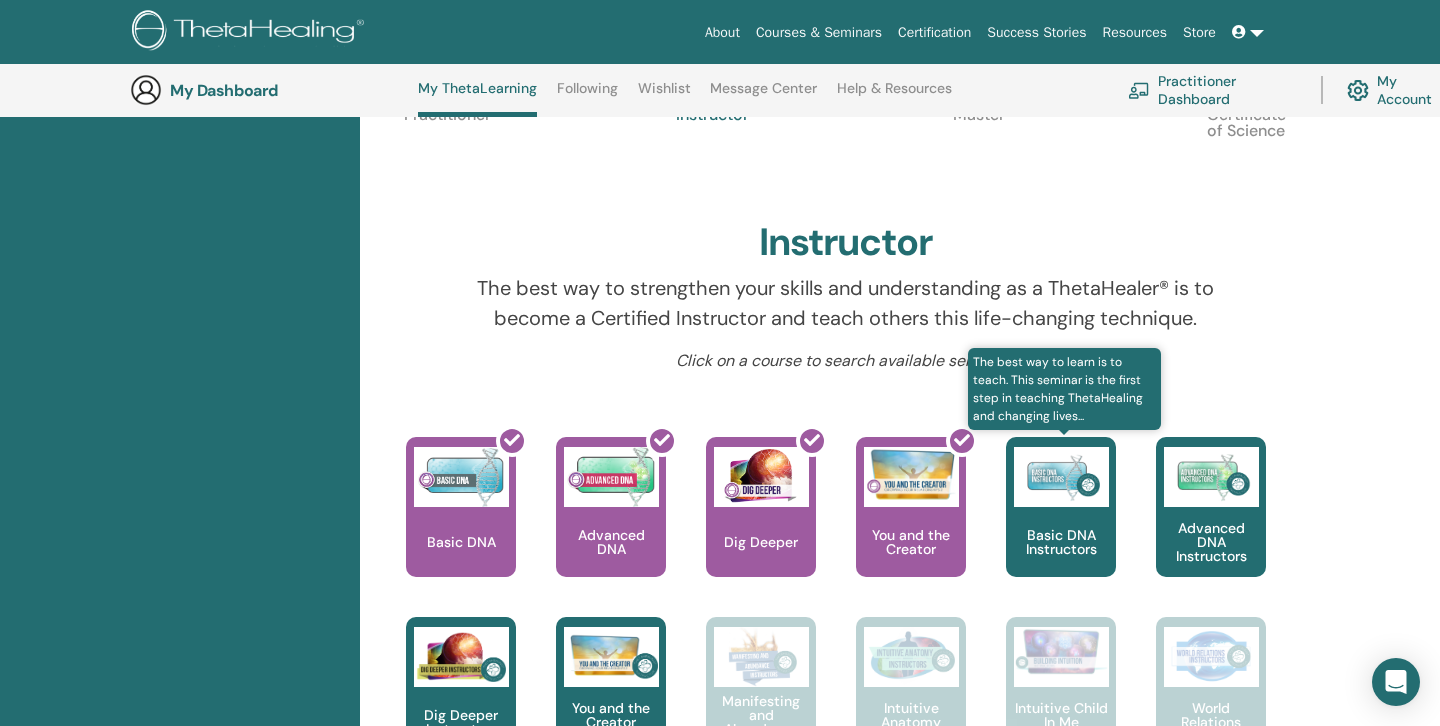 click on "Basic DNA Instructors" at bounding box center (1061, 507) 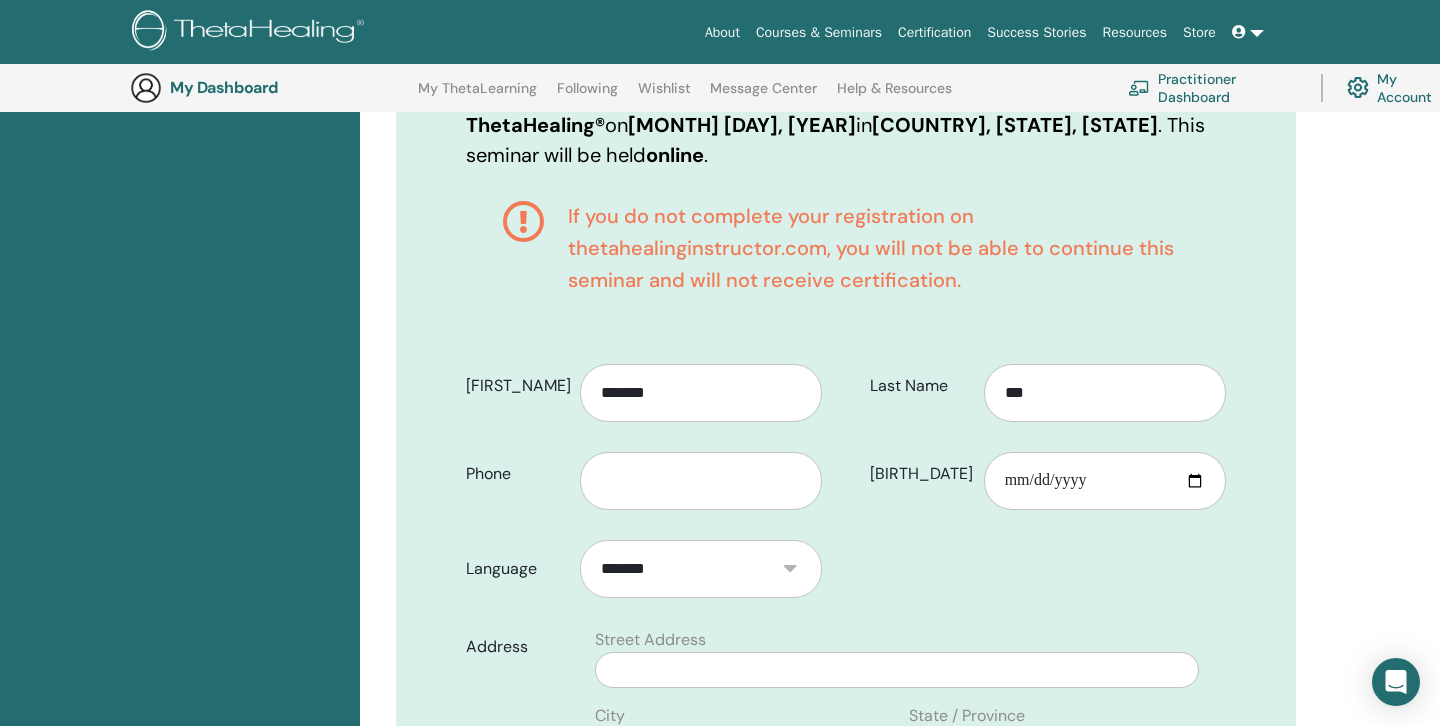 scroll, scrollTop: 414, scrollLeft: 0, axis: vertical 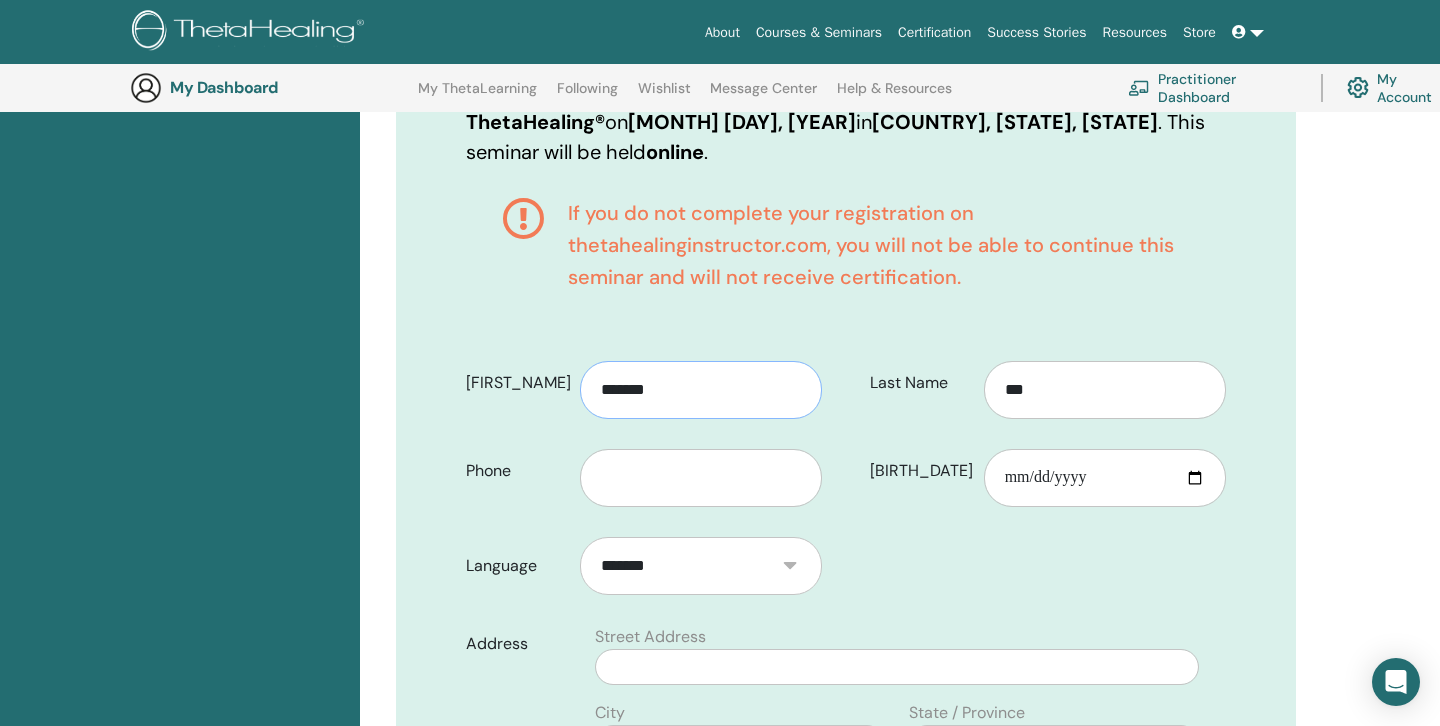 click on "*******" at bounding box center (701, 390) 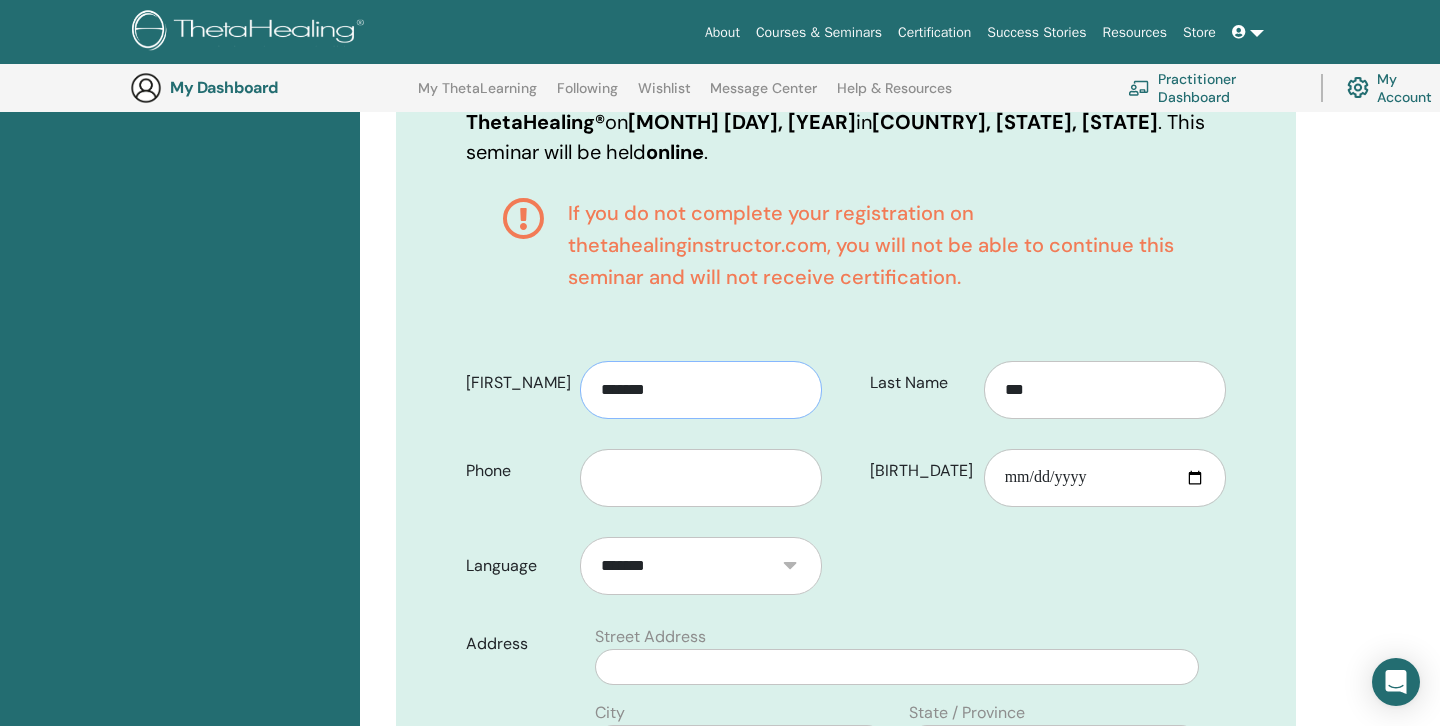click on "*******" at bounding box center (701, 390) 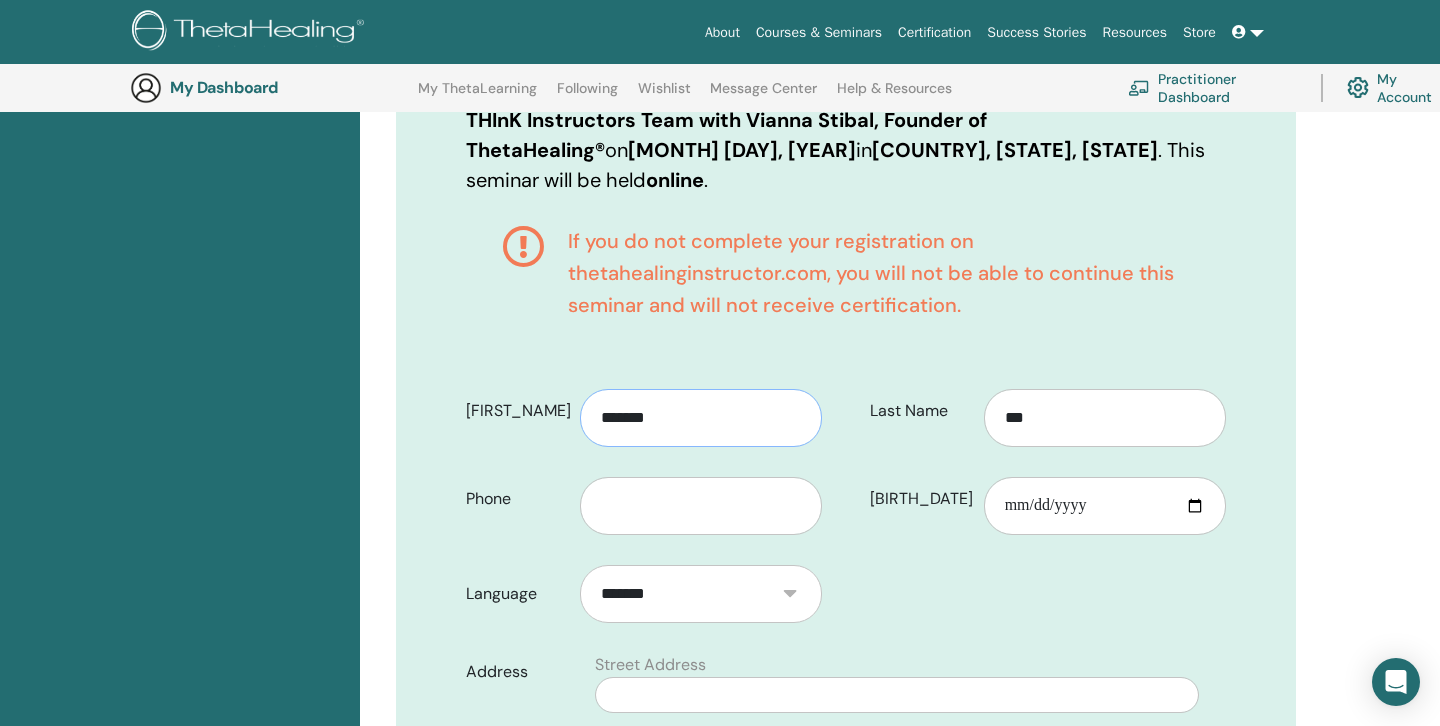scroll, scrollTop: 400, scrollLeft: 0, axis: vertical 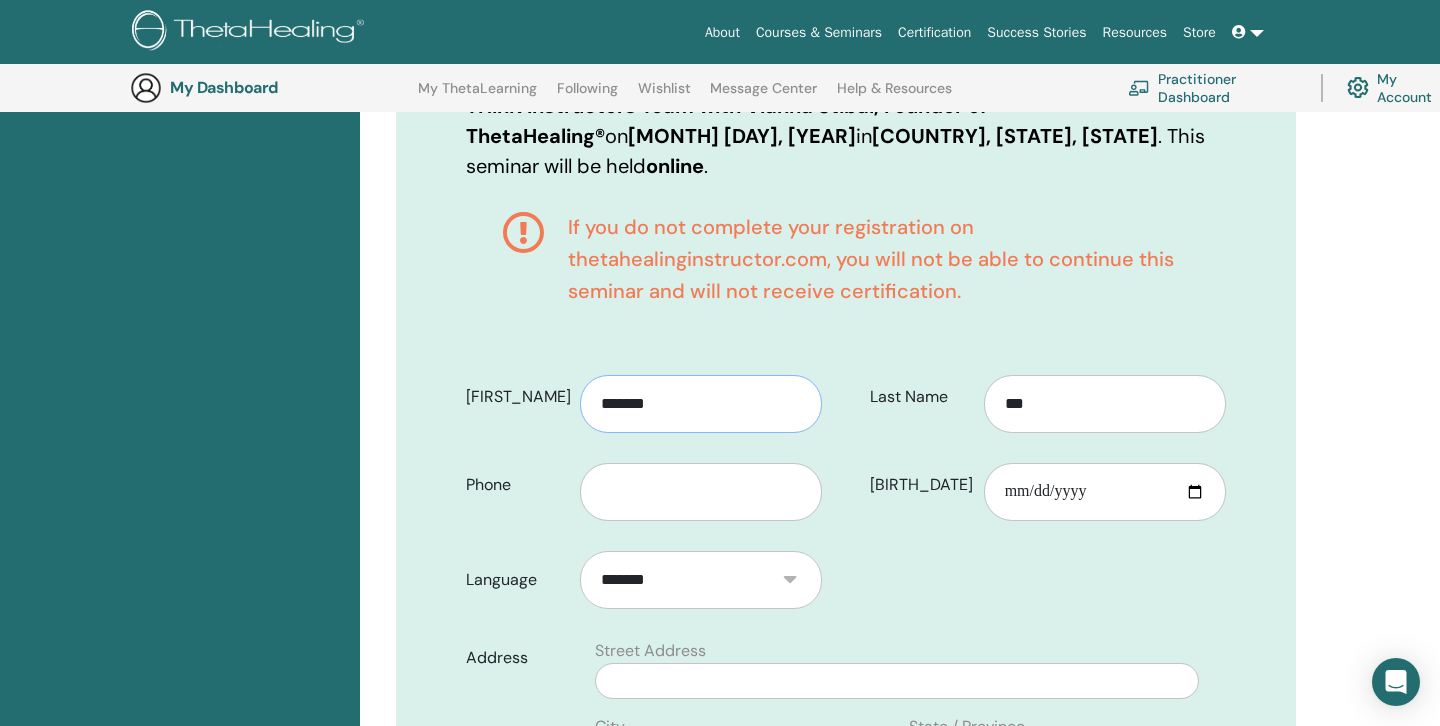 click on "*******" at bounding box center (701, 404) 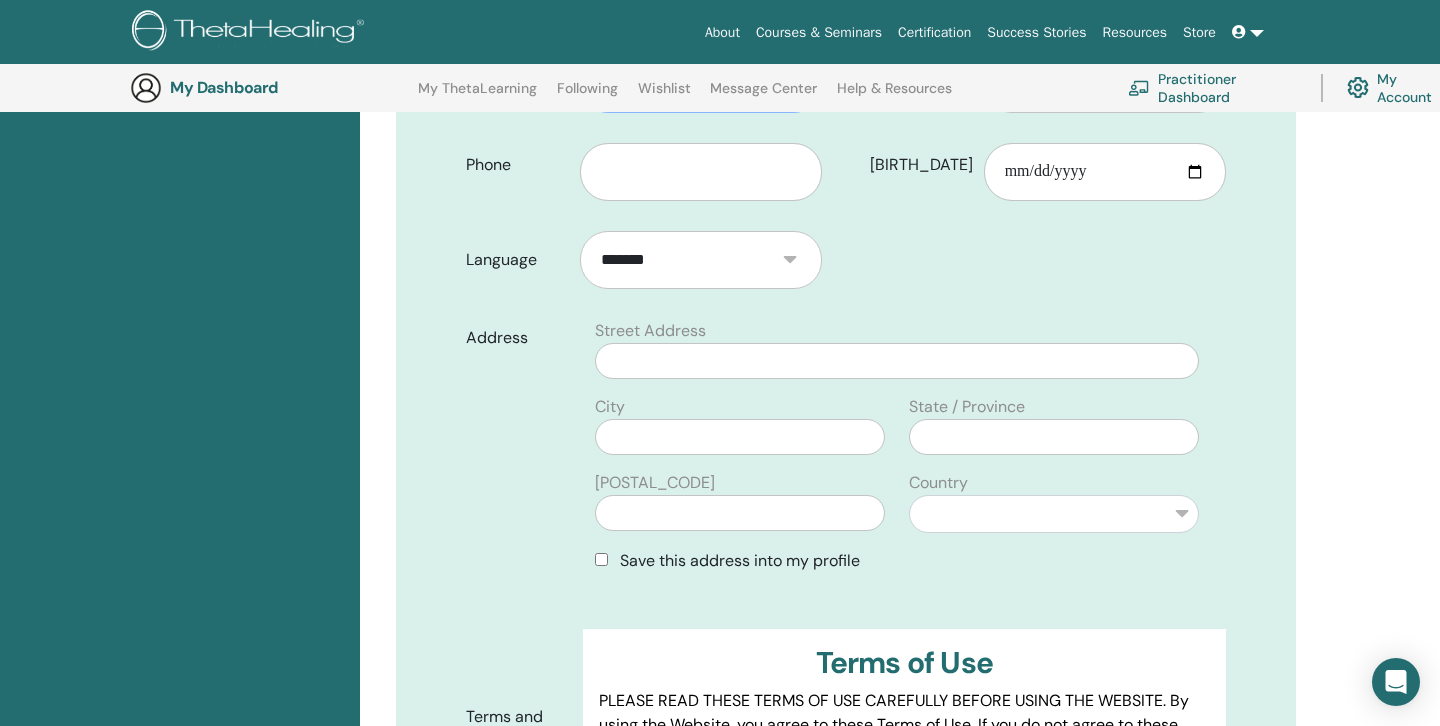scroll, scrollTop: 724, scrollLeft: 0, axis: vertical 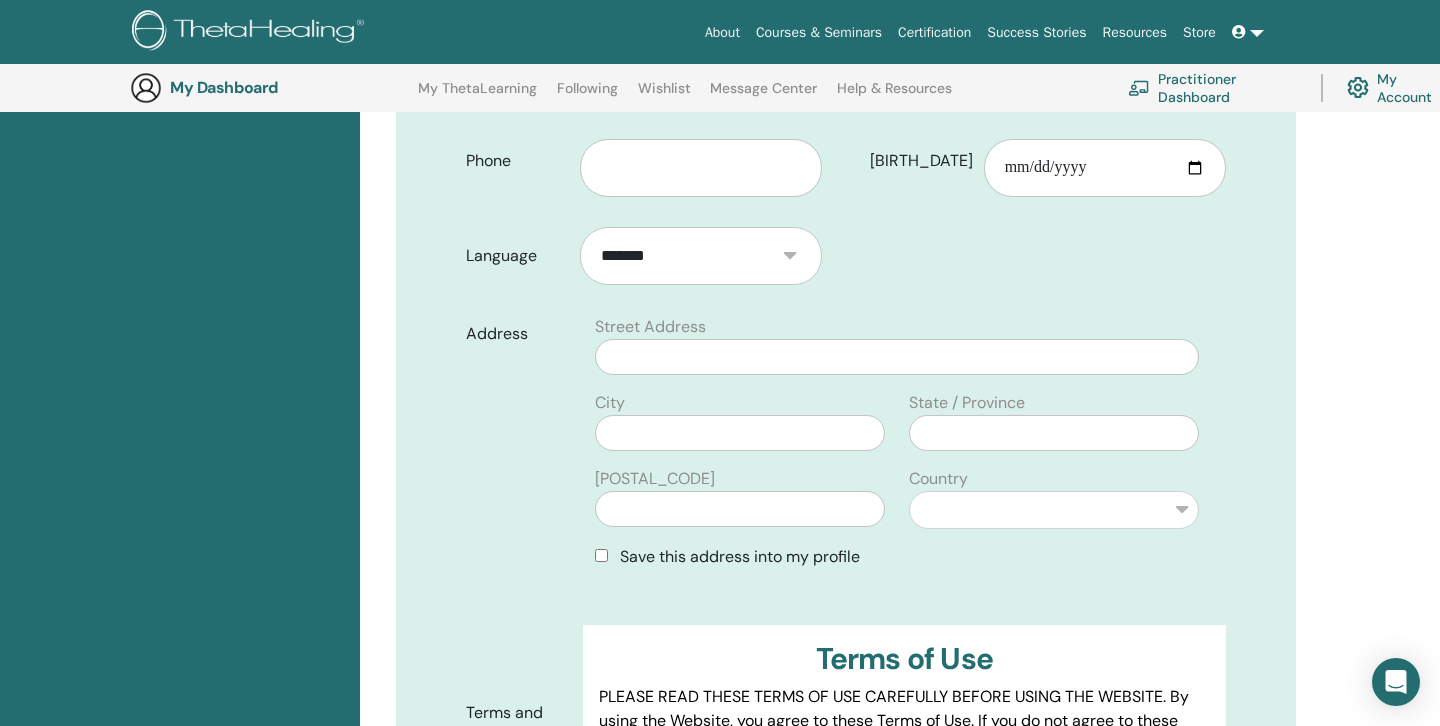 type on "**********" 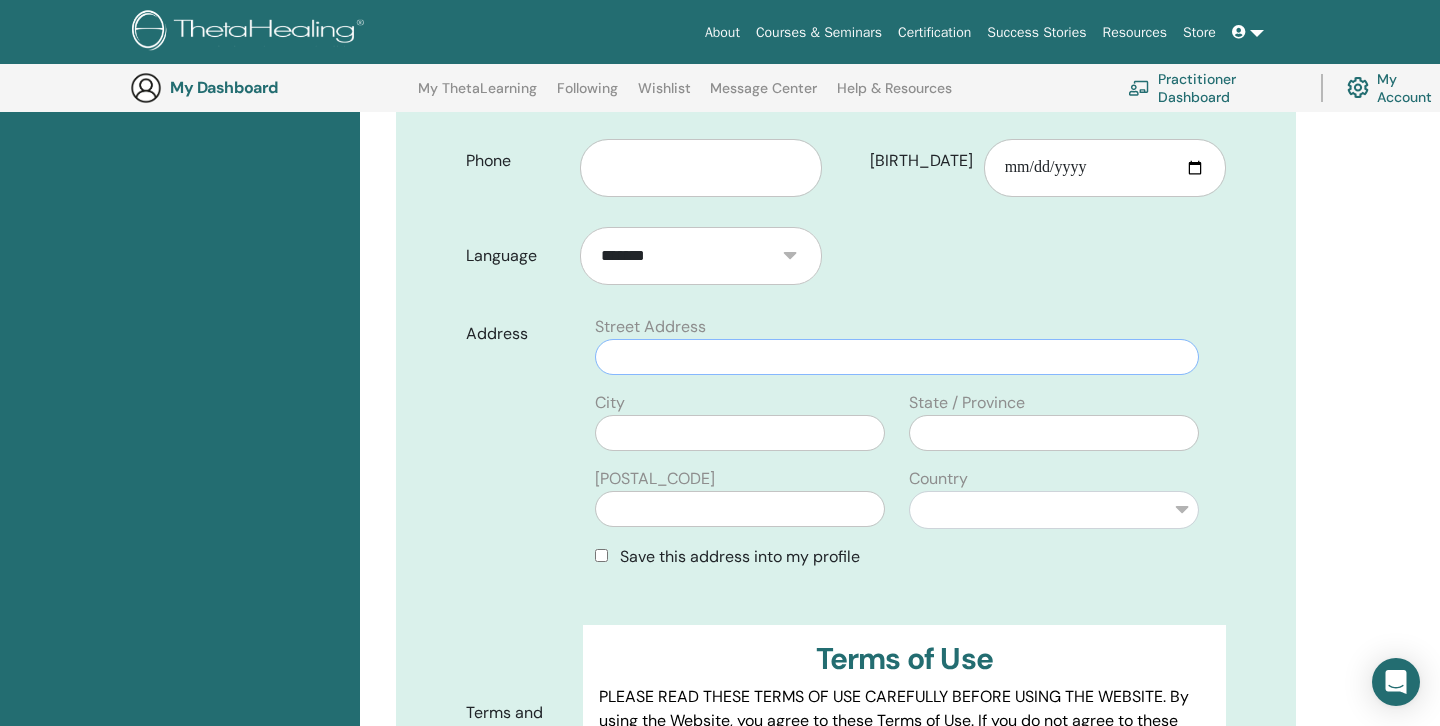 click at bounding box center (897, 357) 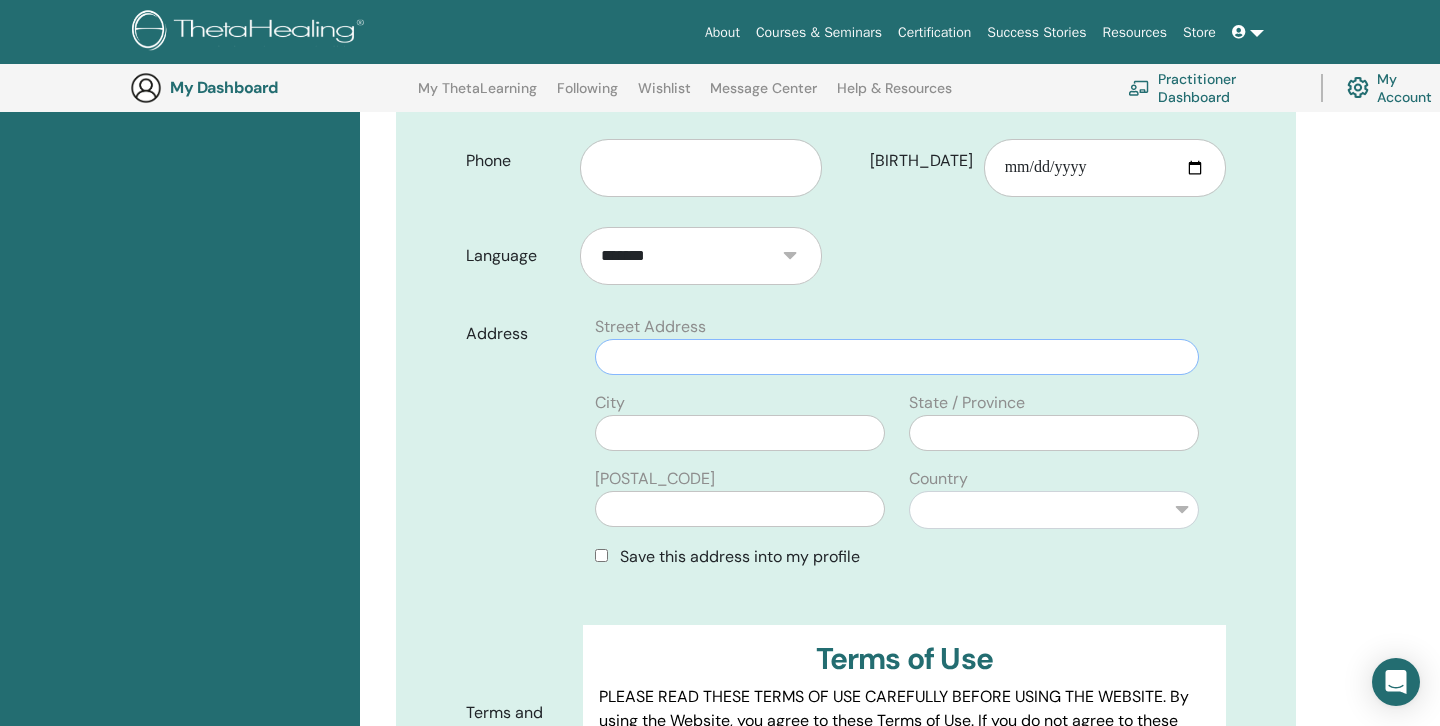 type on "**********" 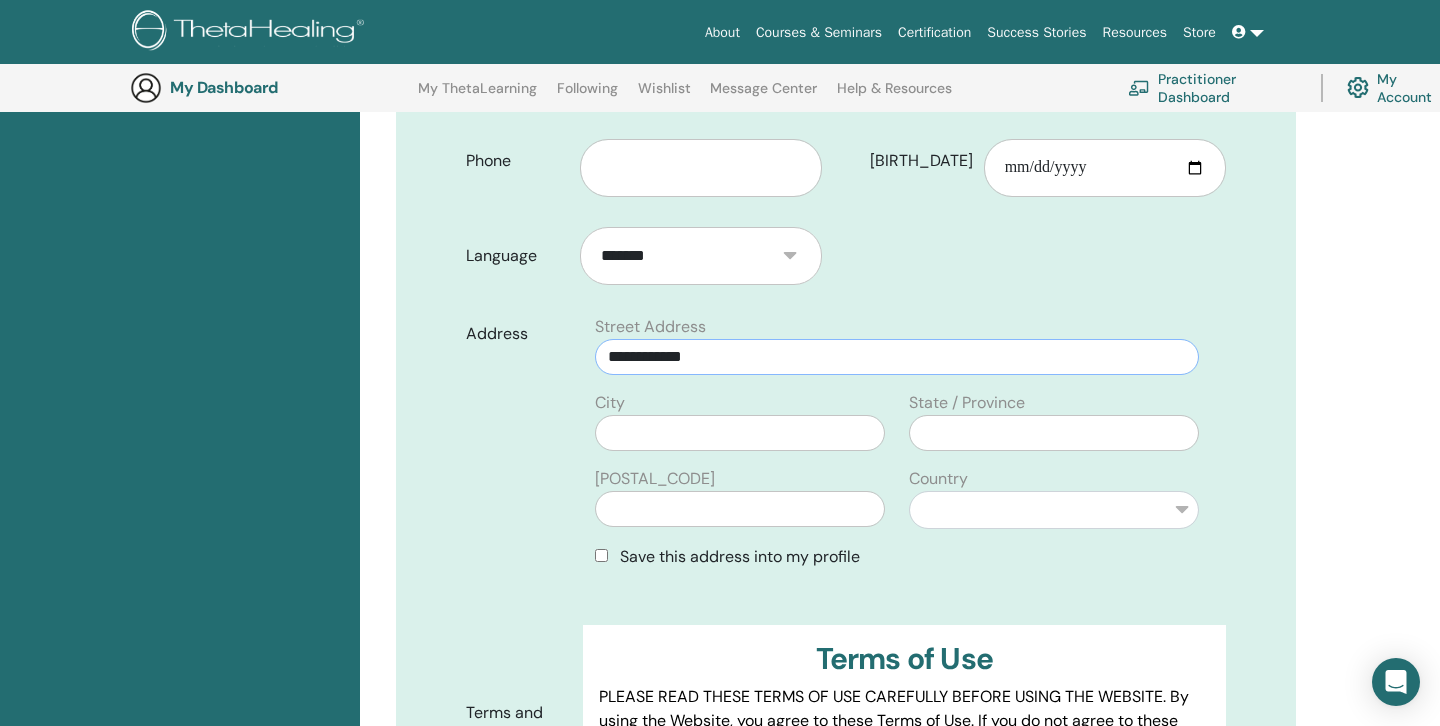 type on "**********" 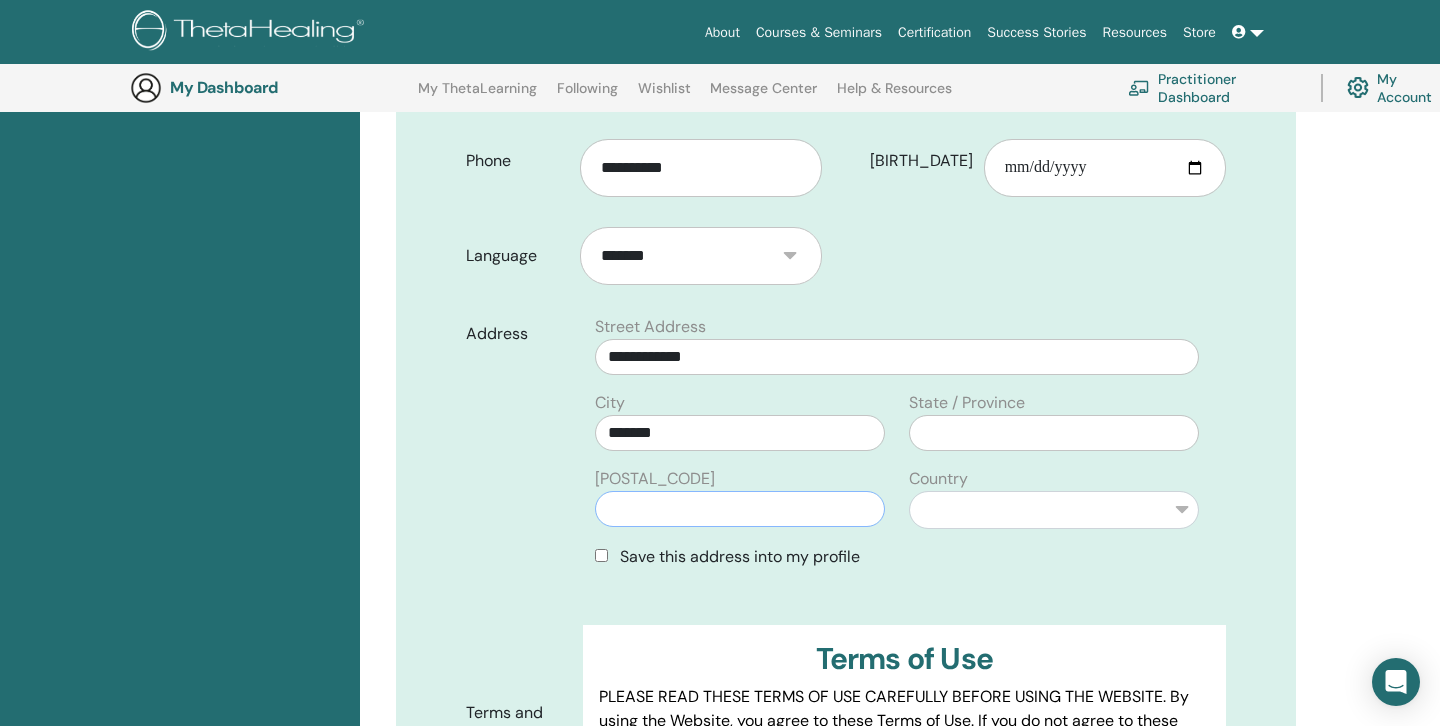 type on "****" 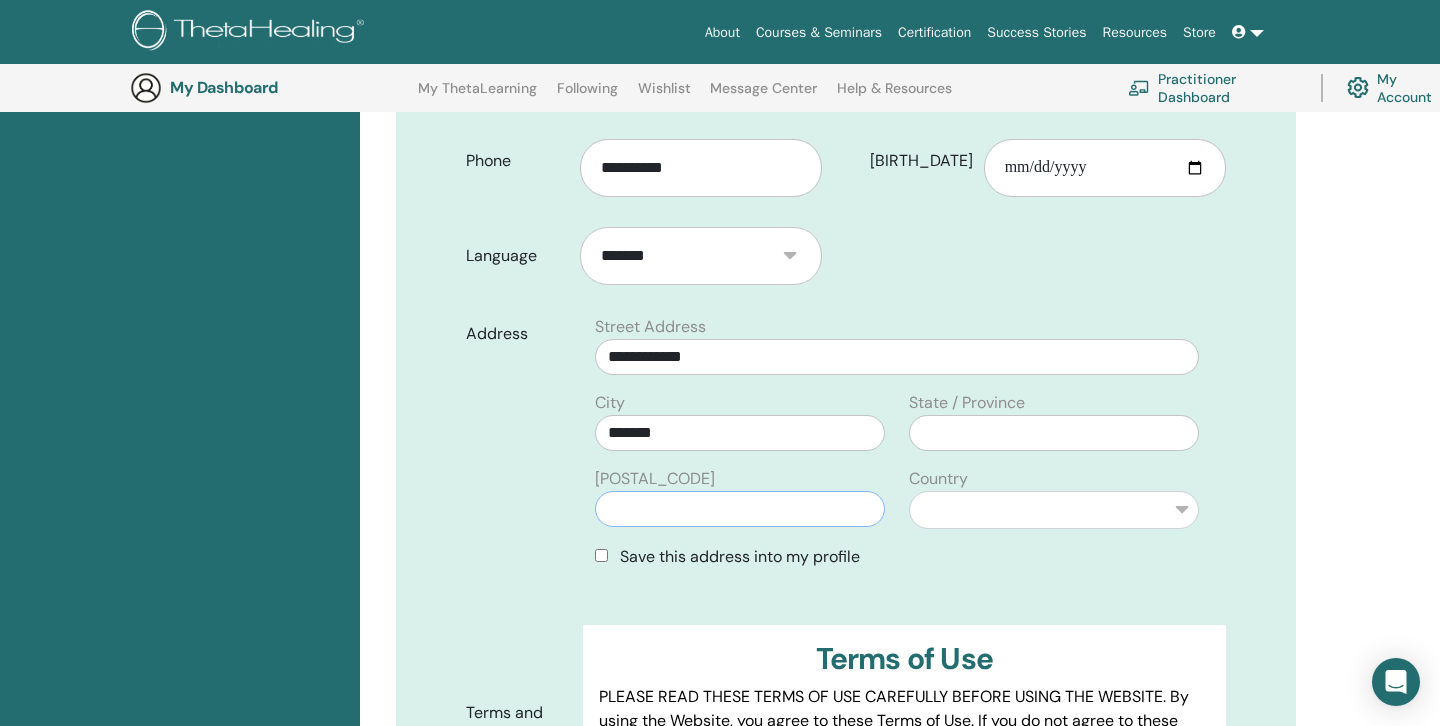 type on "***" 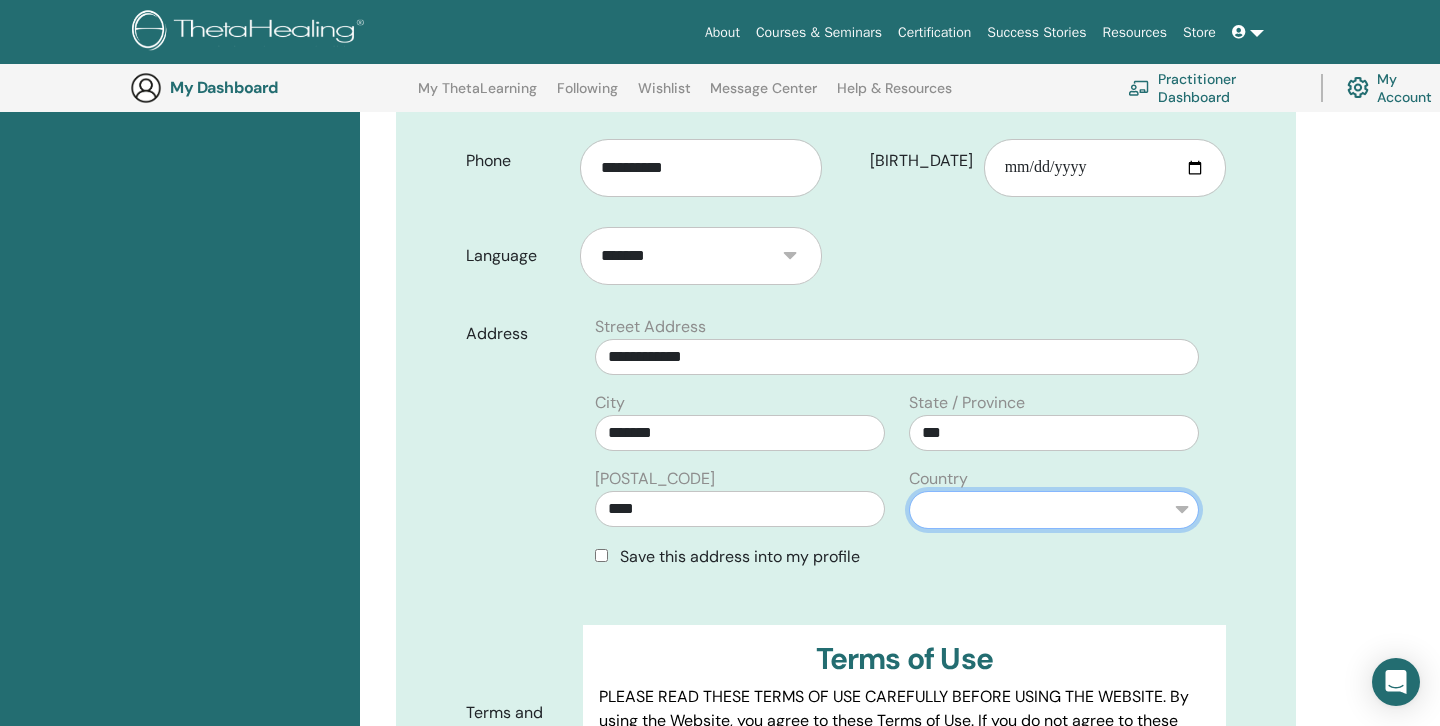 select on "*" 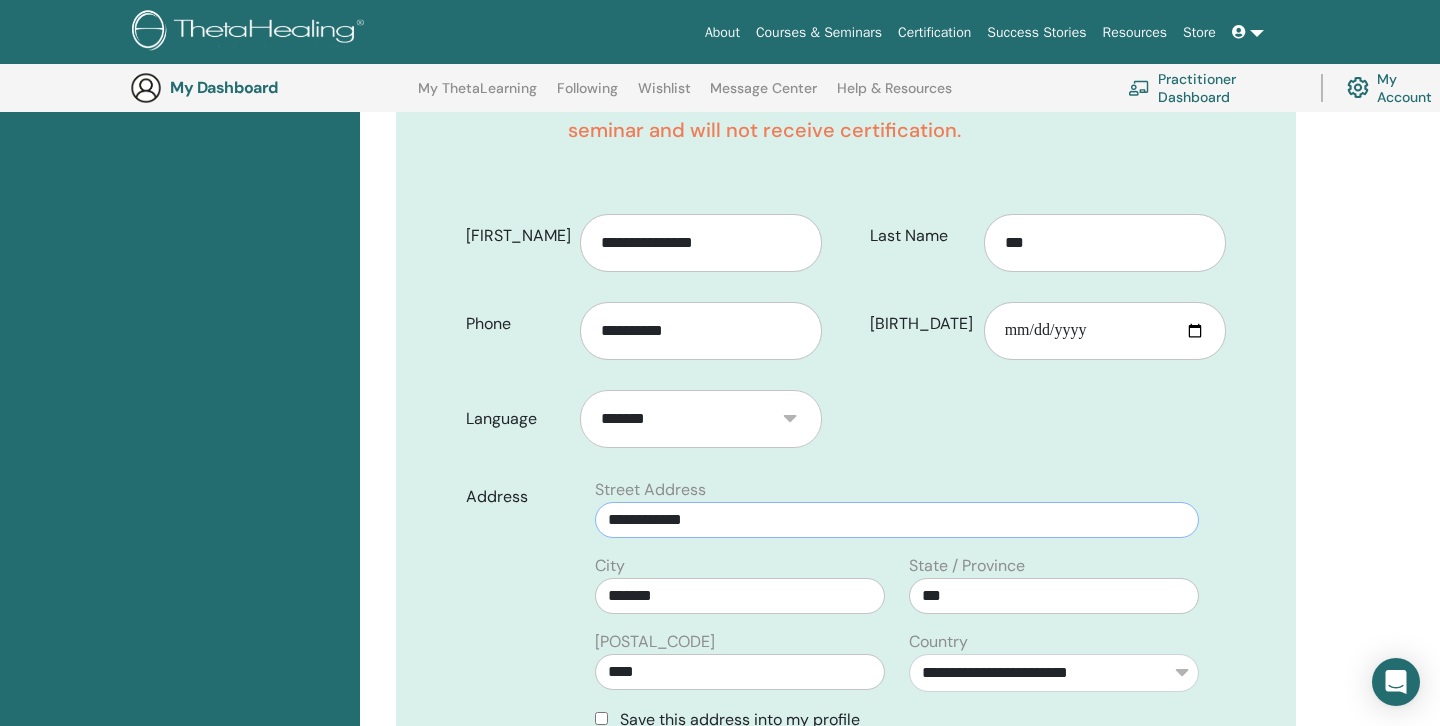 scroll, scrollTop: 562, scrollLeft: 0, axis: vertical 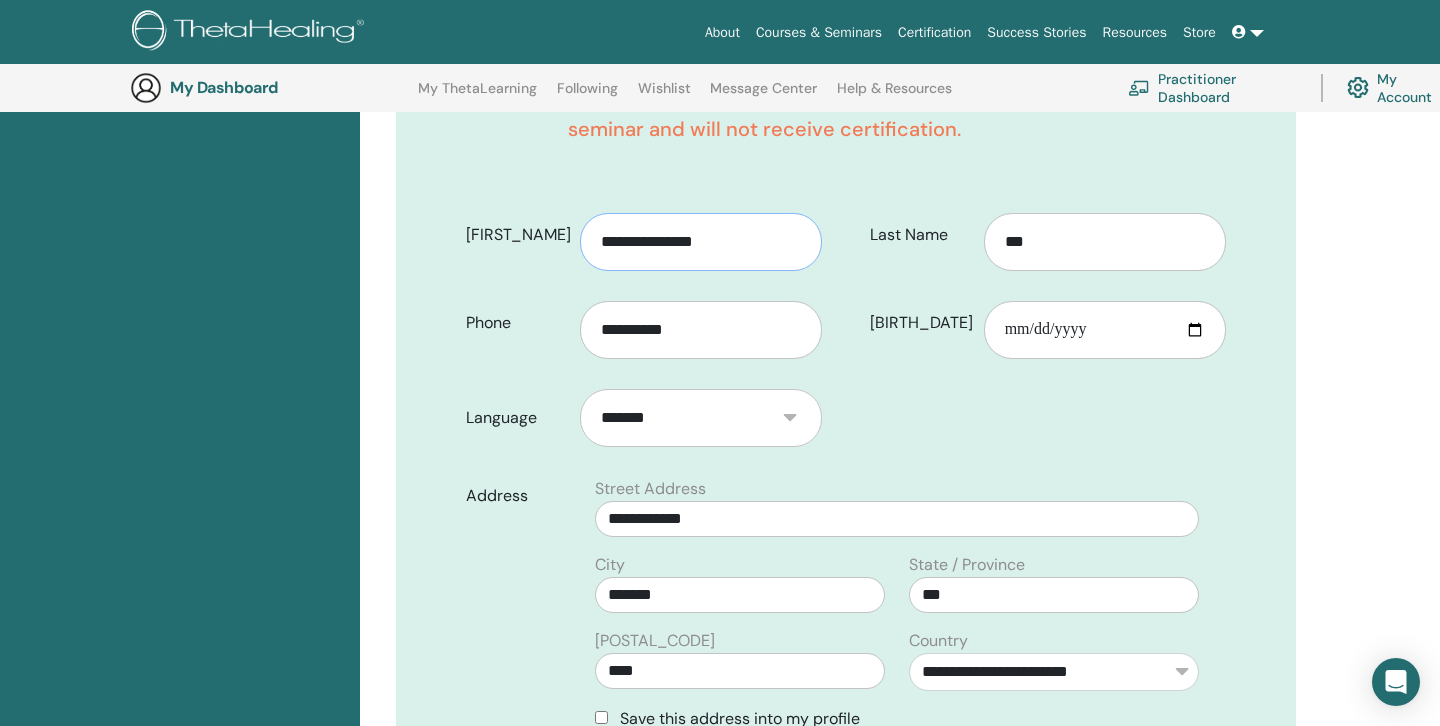 click on "**********" at bounding box center (701, 242) 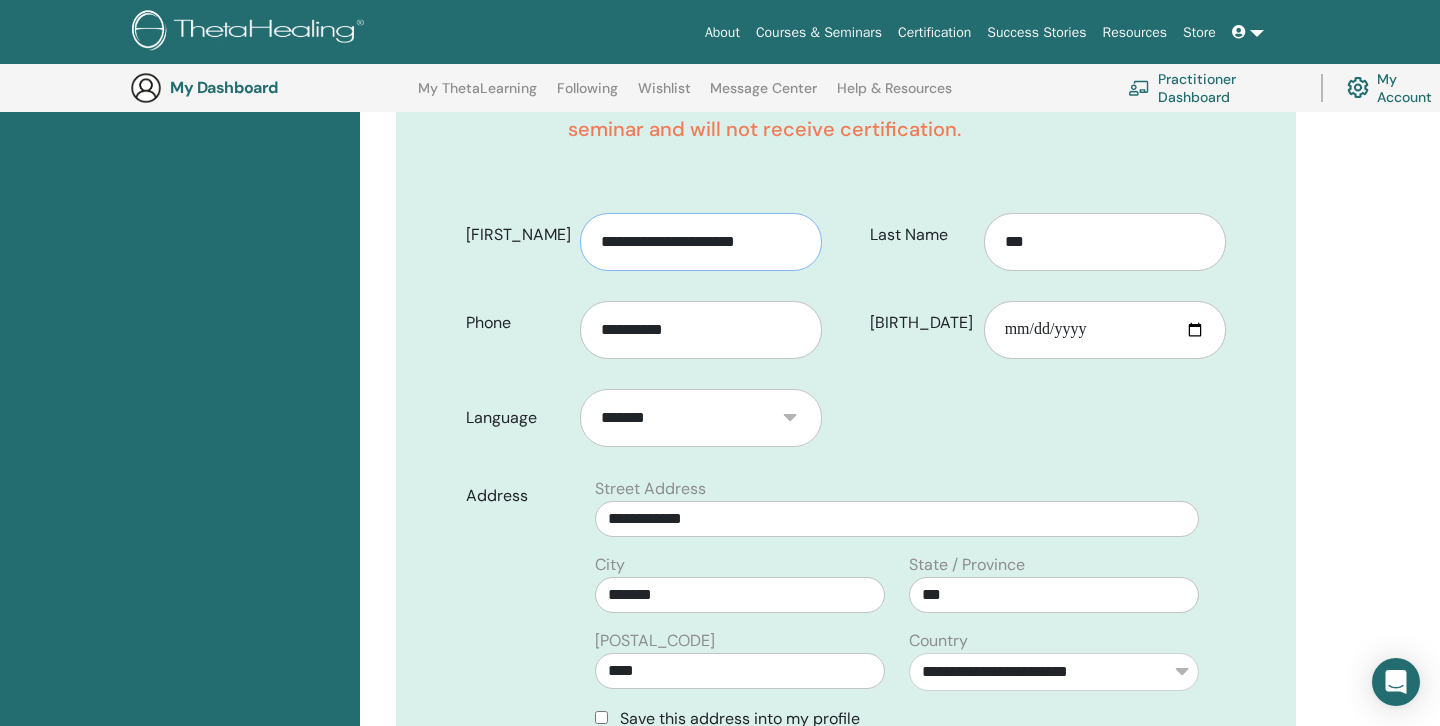 click on "**********" at bounding box center [701, 242] 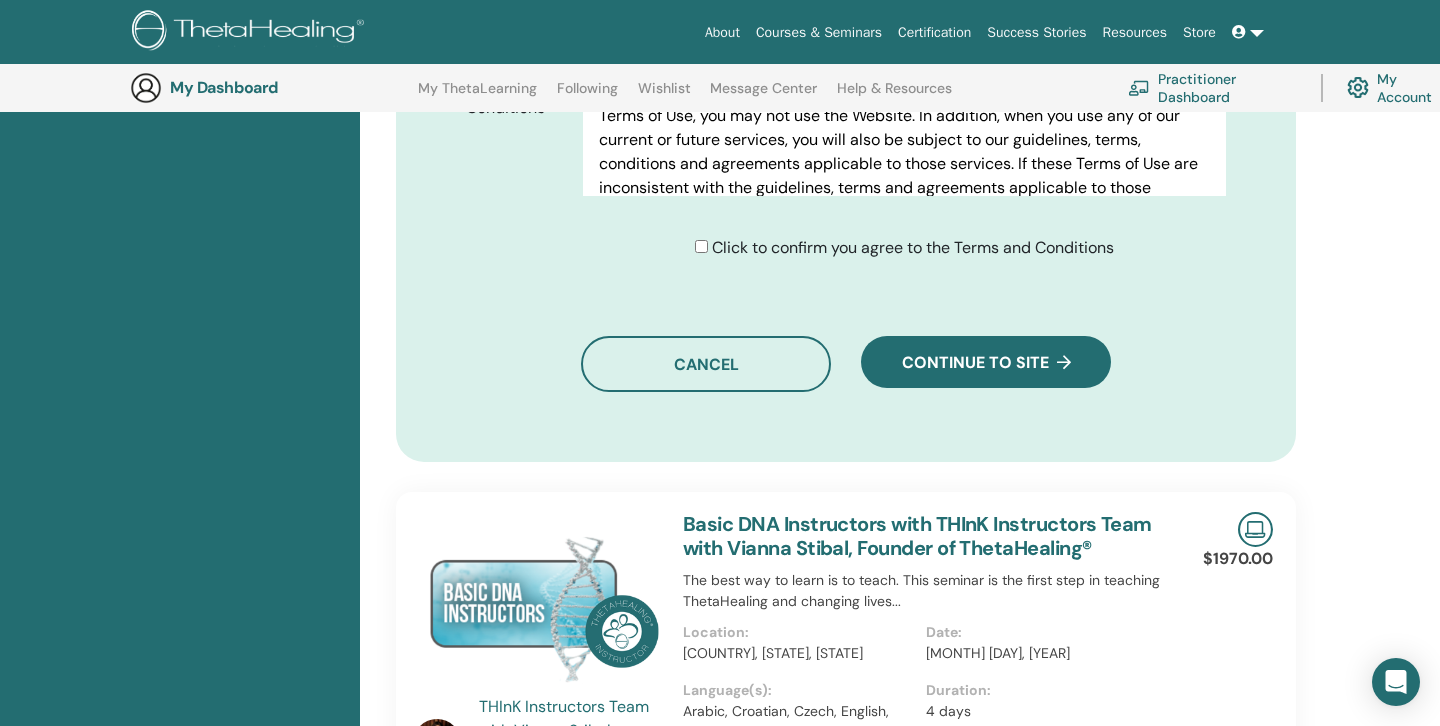 scroll, scrollTop: 1354, scrollLeft: 0, axis: vertical 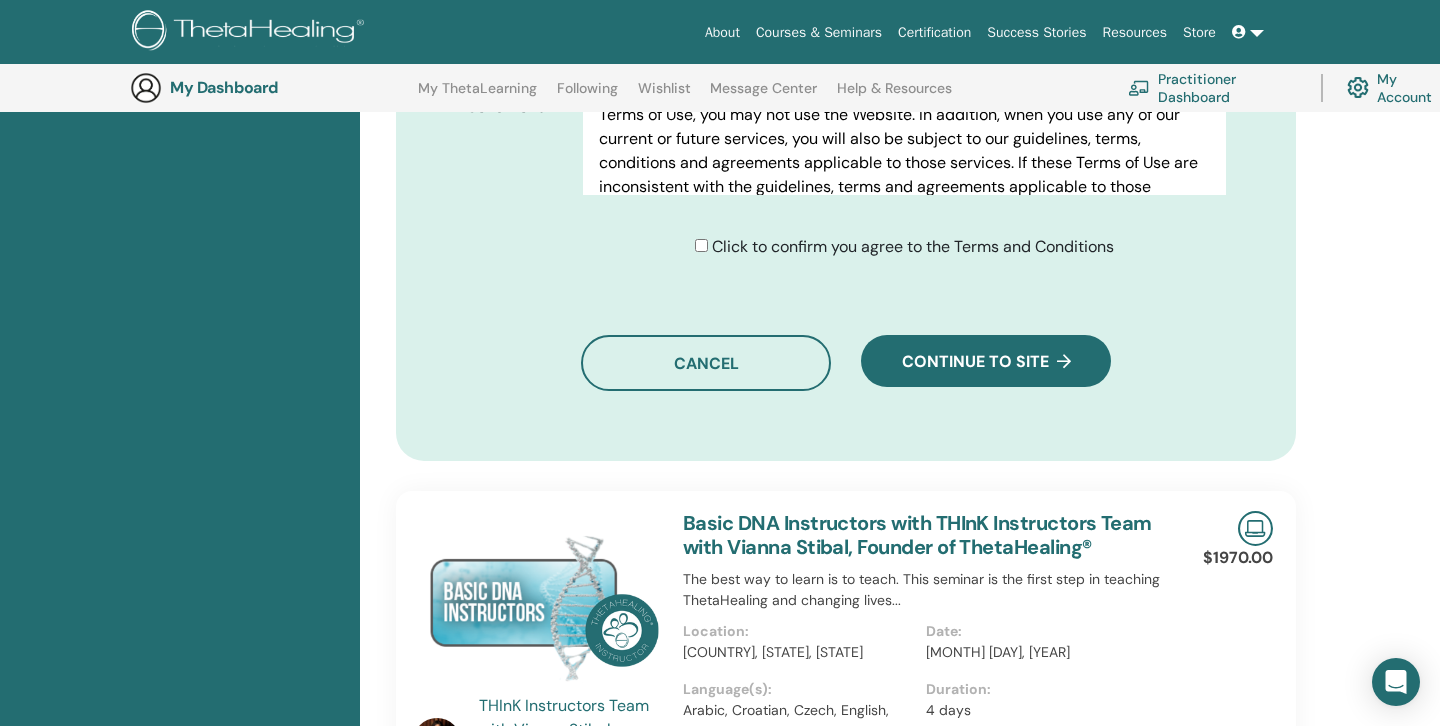 type on "**********" 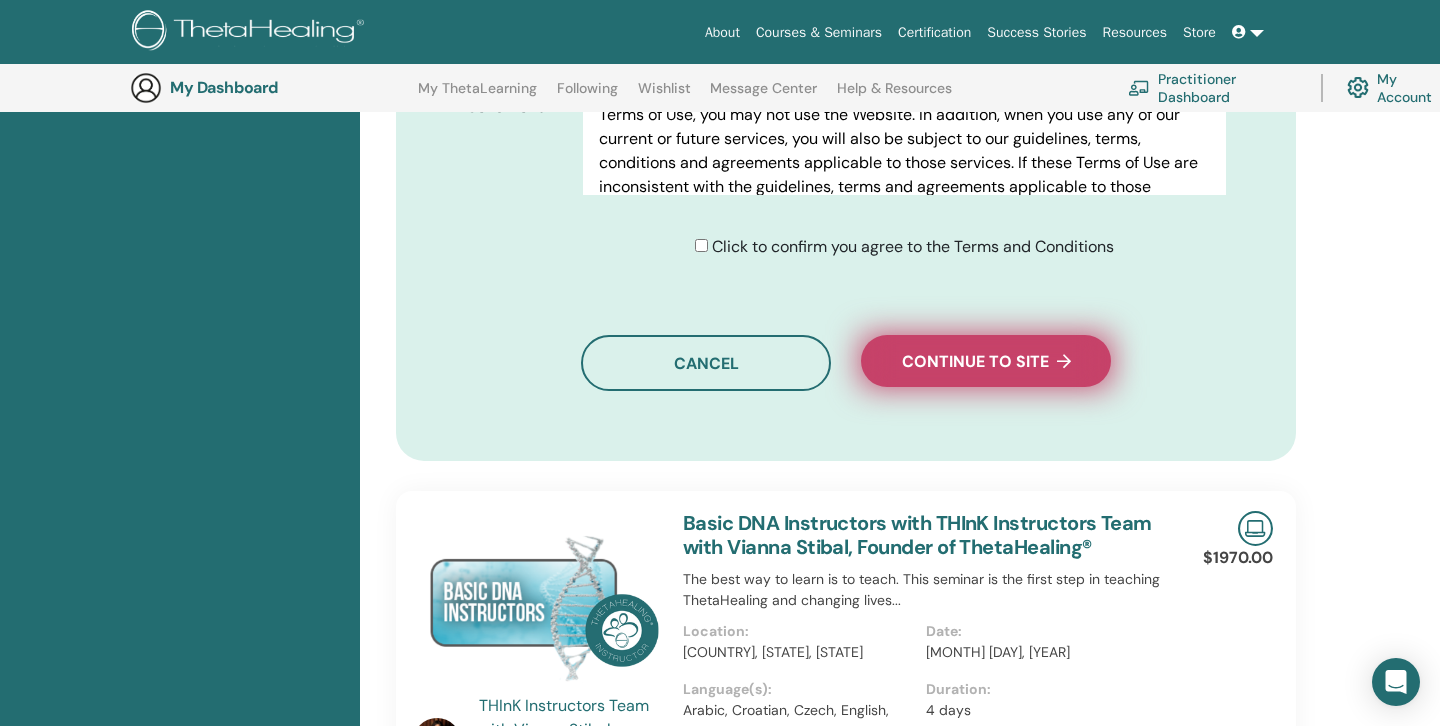 click on "Continue to site" at bounding box center [986, 361] 